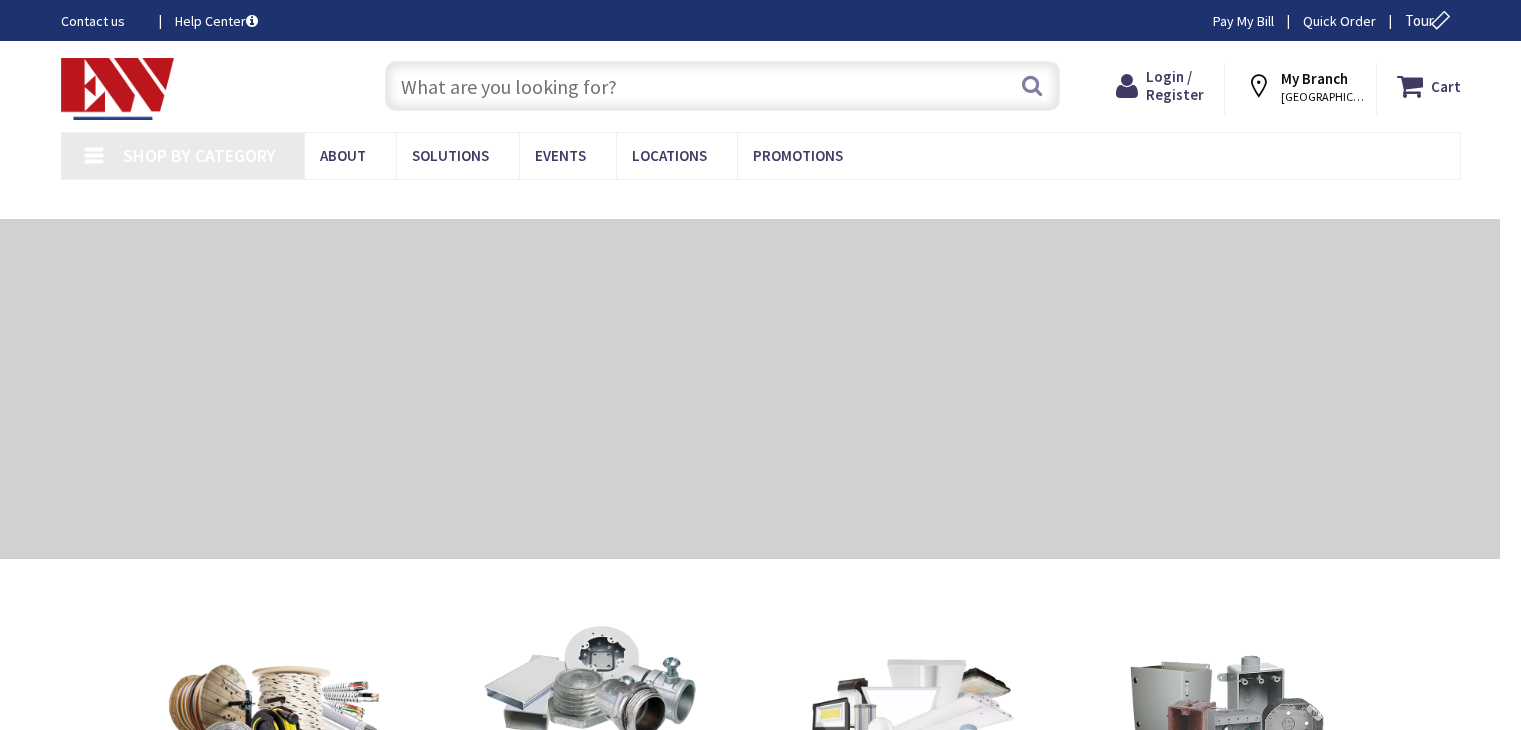 scroll, scrollTop: 0, scrollLeft: 0, axis: both 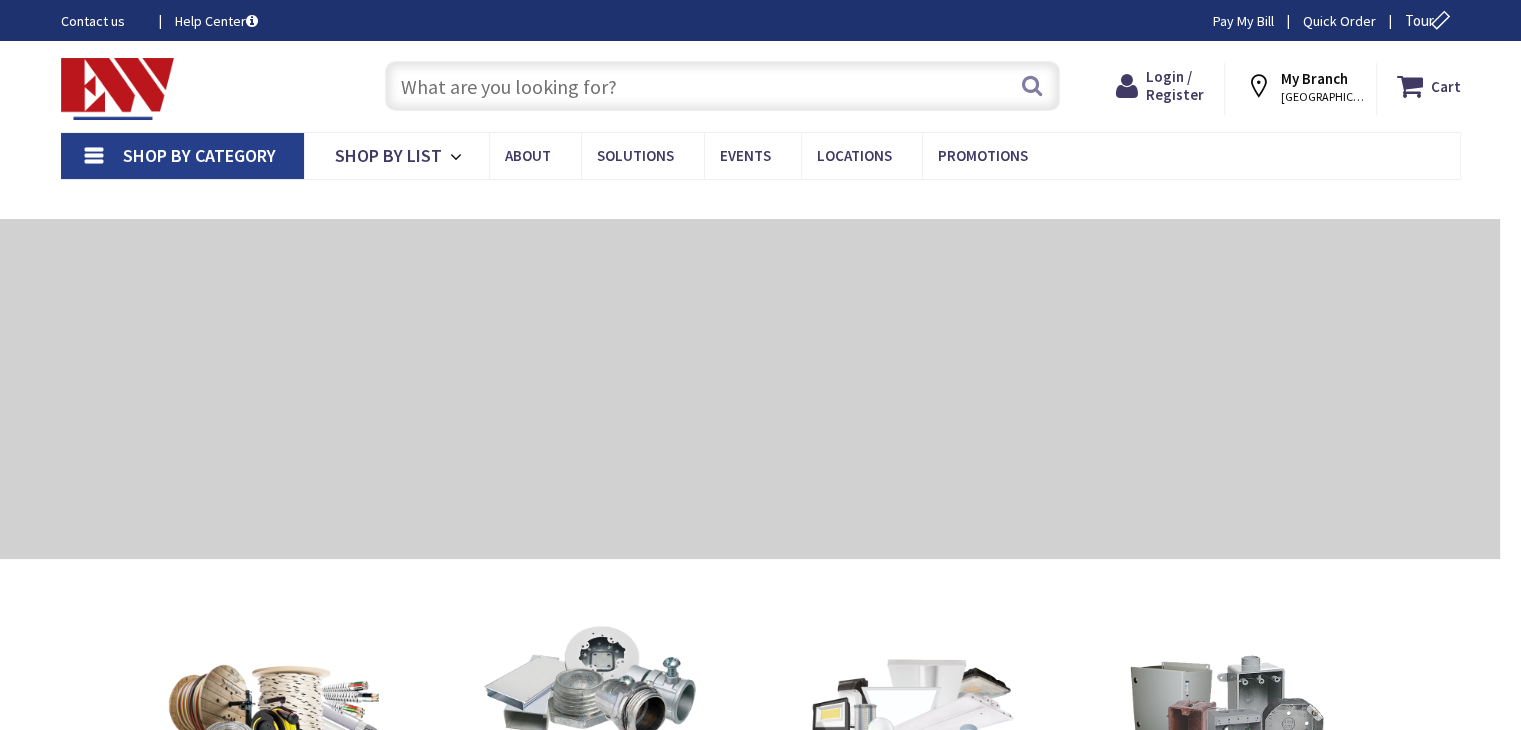 type on "[GEOGRAPHIC_DATA][PERSON_NAME], [GEOGRAPHIC_DATA]" 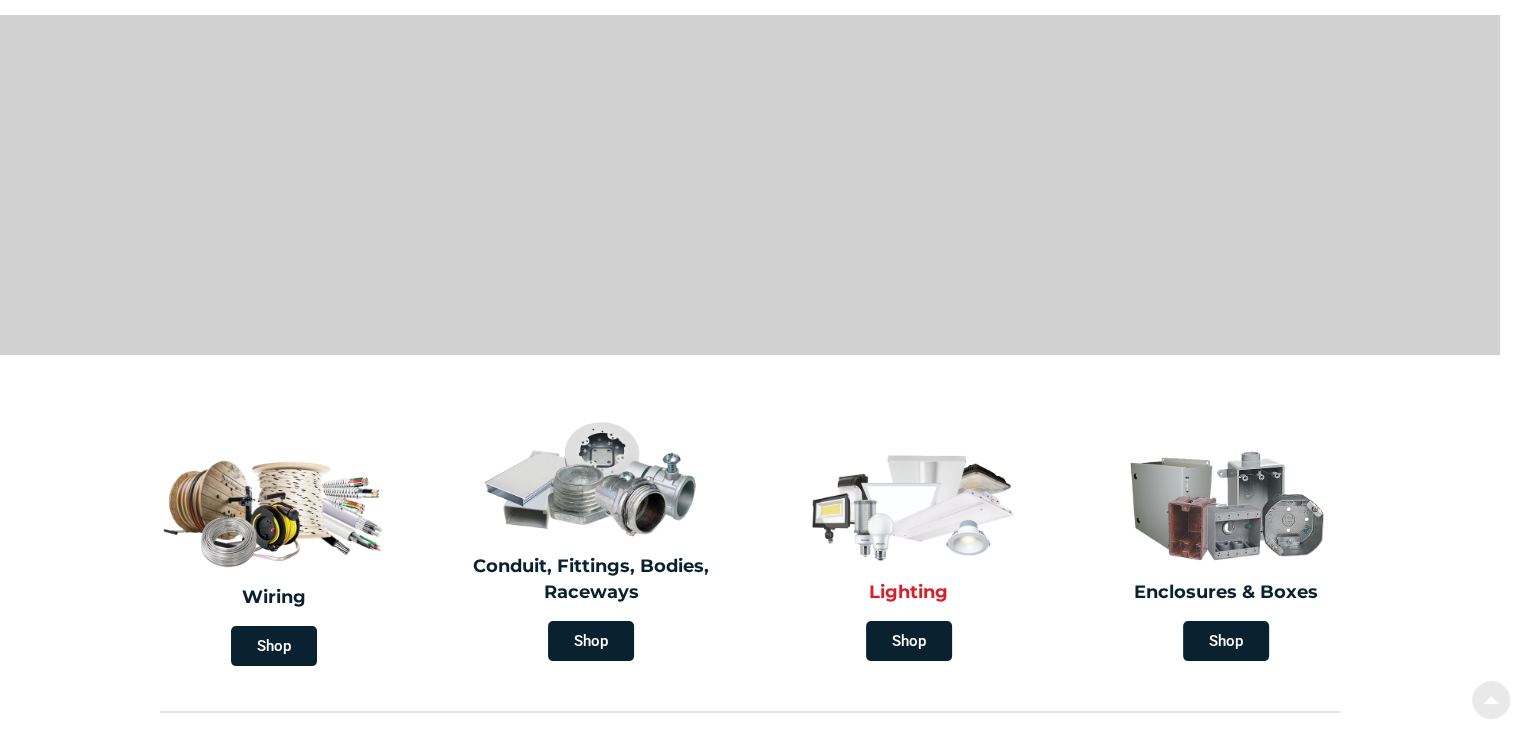 scroll, scrollTop: 300, scrollLeft: 0, axis: vertical 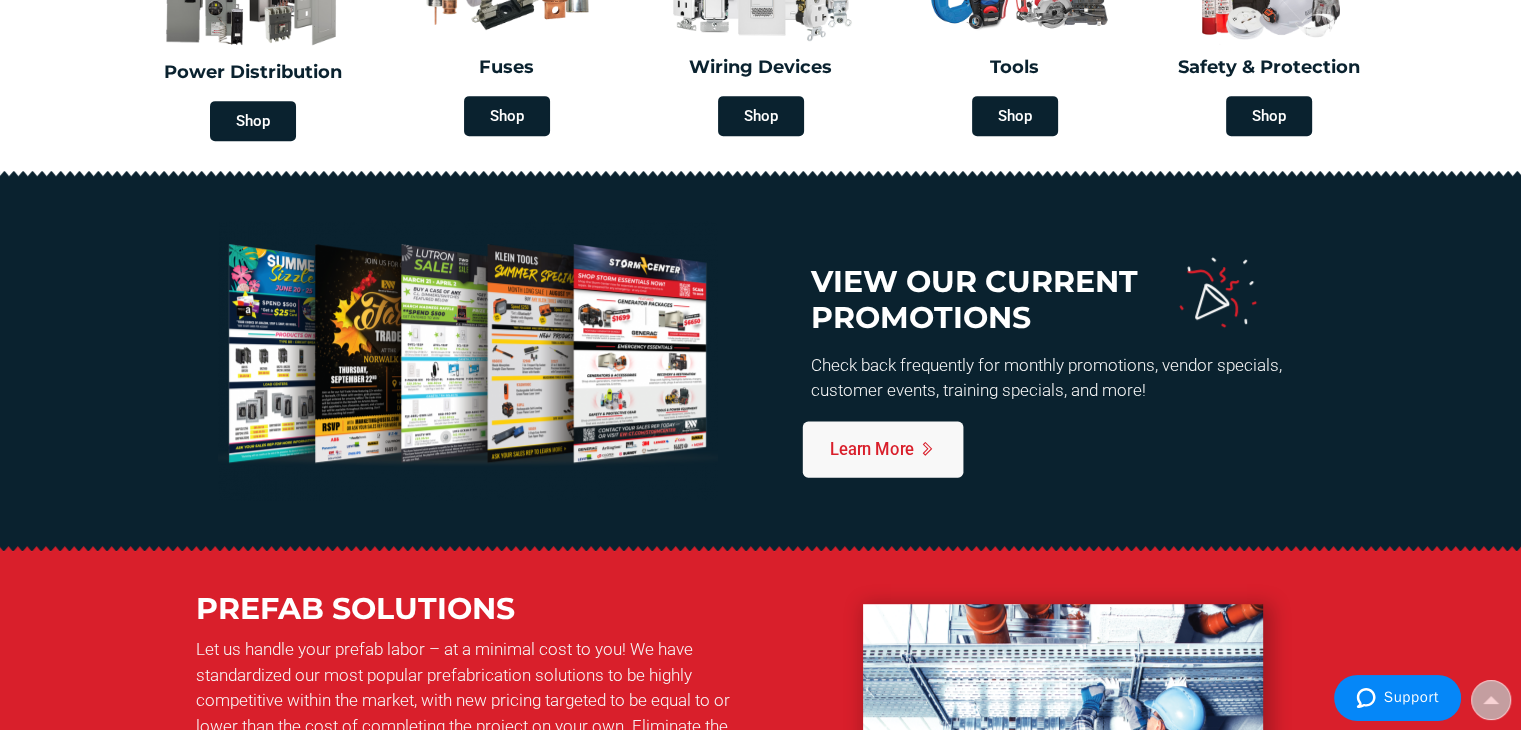 click on "Learn More" at bounding box center (883, 449) 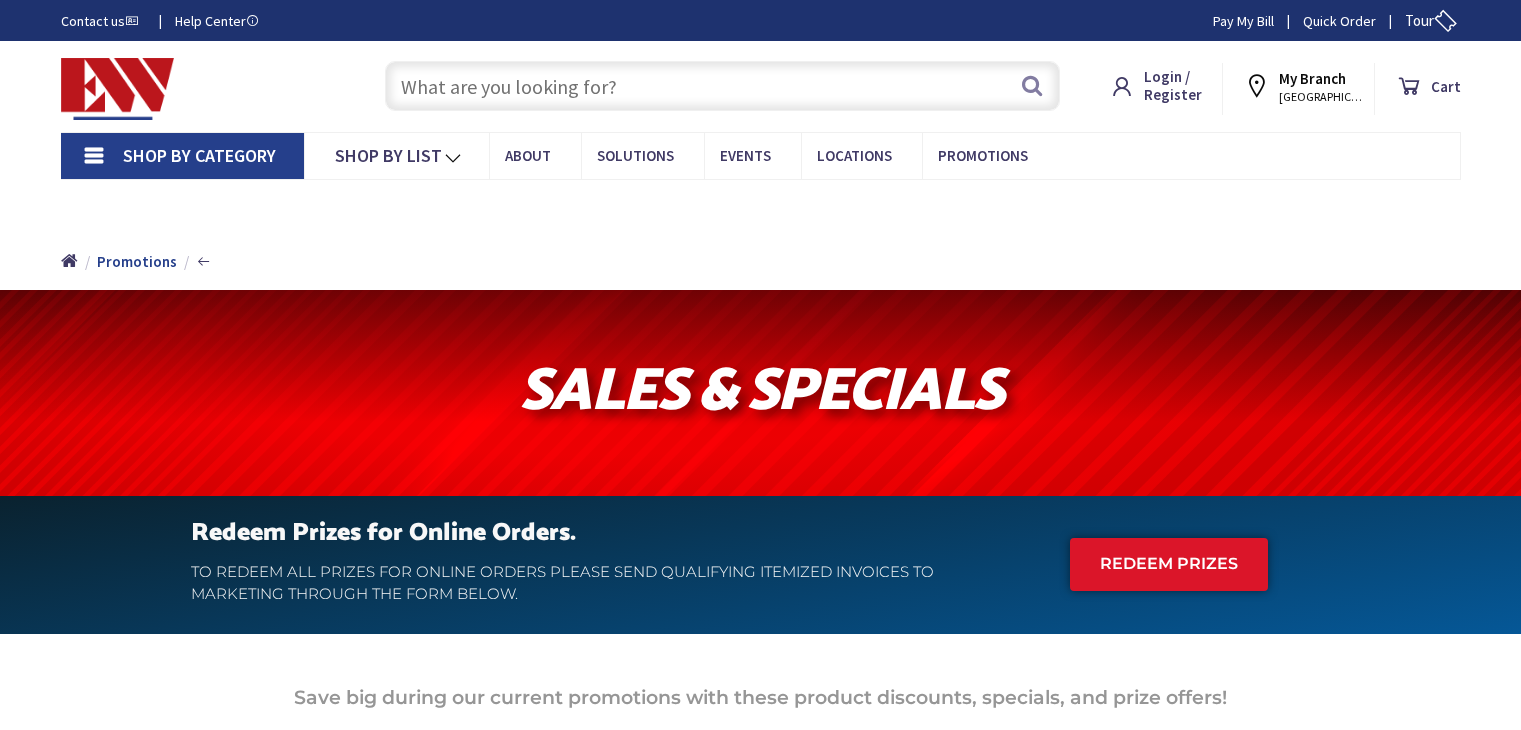 scroll, scrollTop: 0, scrollLeft: 0, axis: both 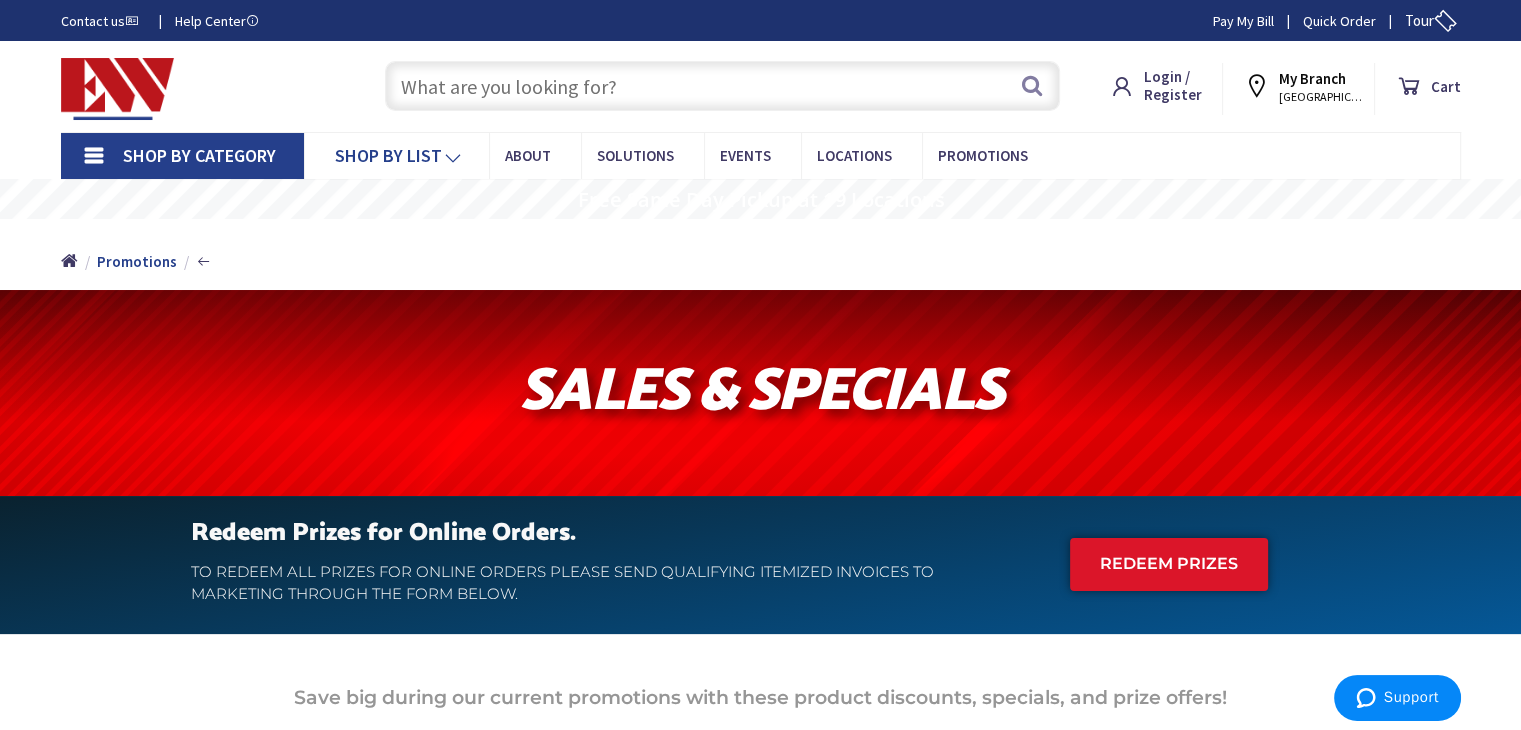 click at bounding box center (456, 157) 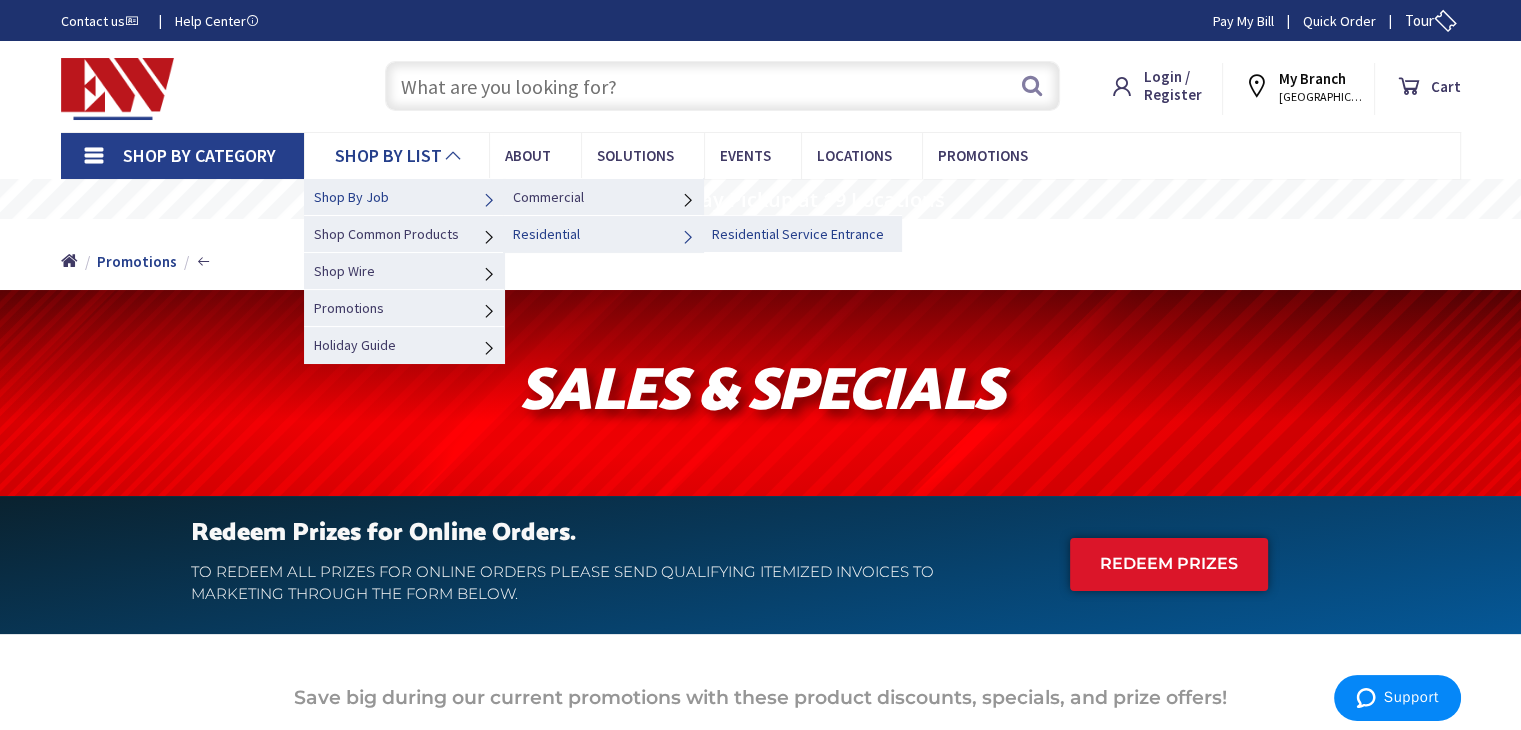 click on "Residential Service Entrance" at bounding box center [798, 234] 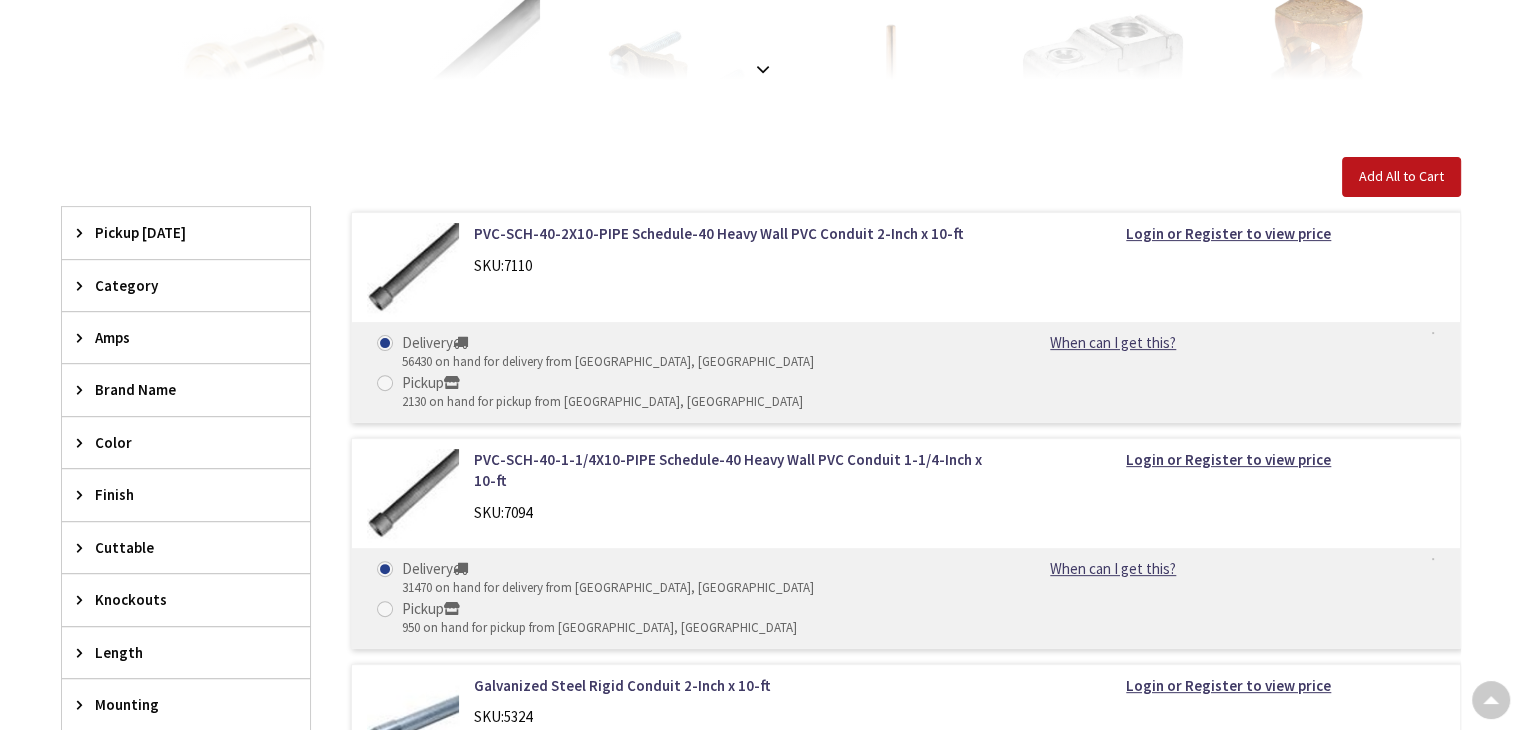 scroll, scrollTop: 584, scrollLeft: 0, axis: vertical 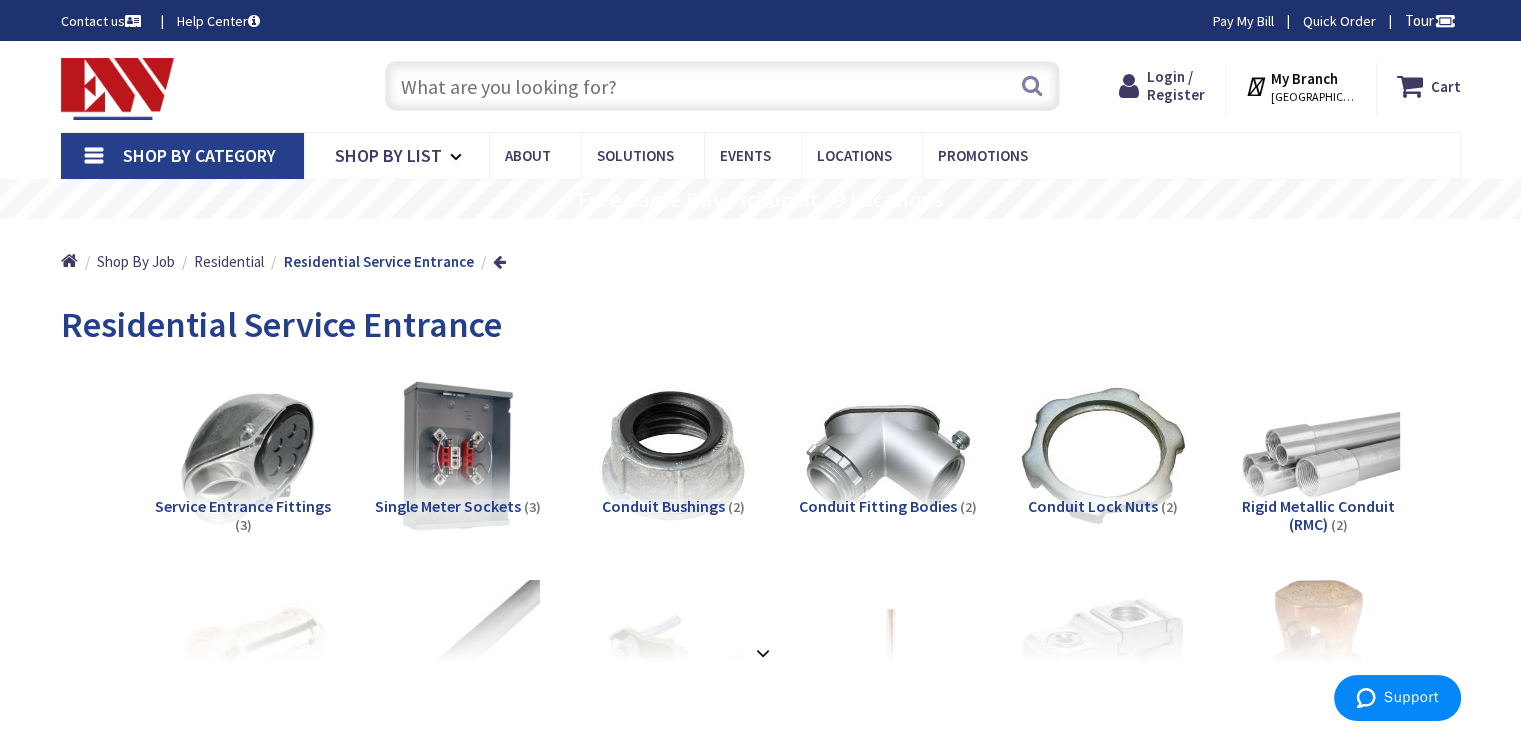 click on "My Branch" at bounding box center (1304, 78) 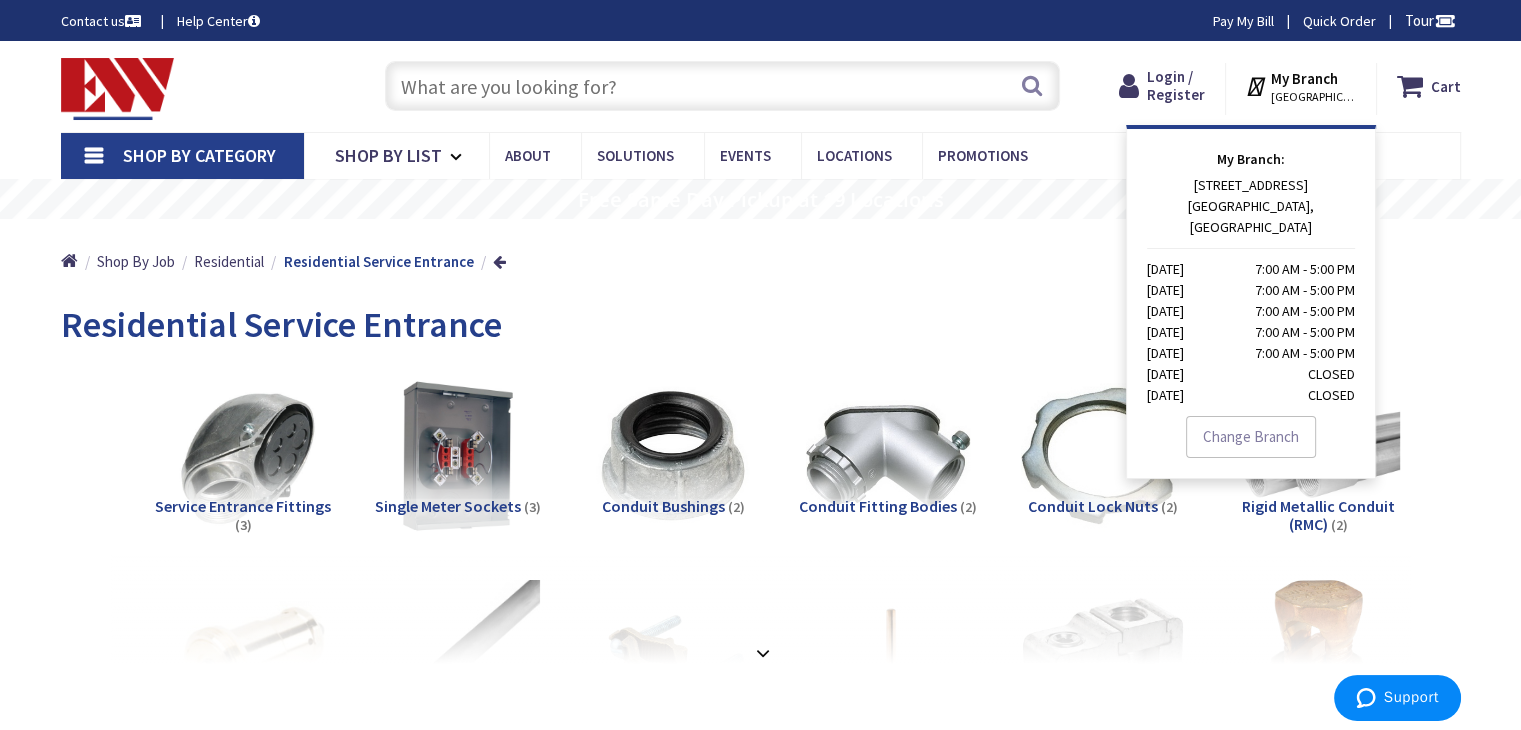 click on "[GEOGRAPHIC_DATA], [GEOGRAPHIC_DATA]" at bounding box center [1313, 97] 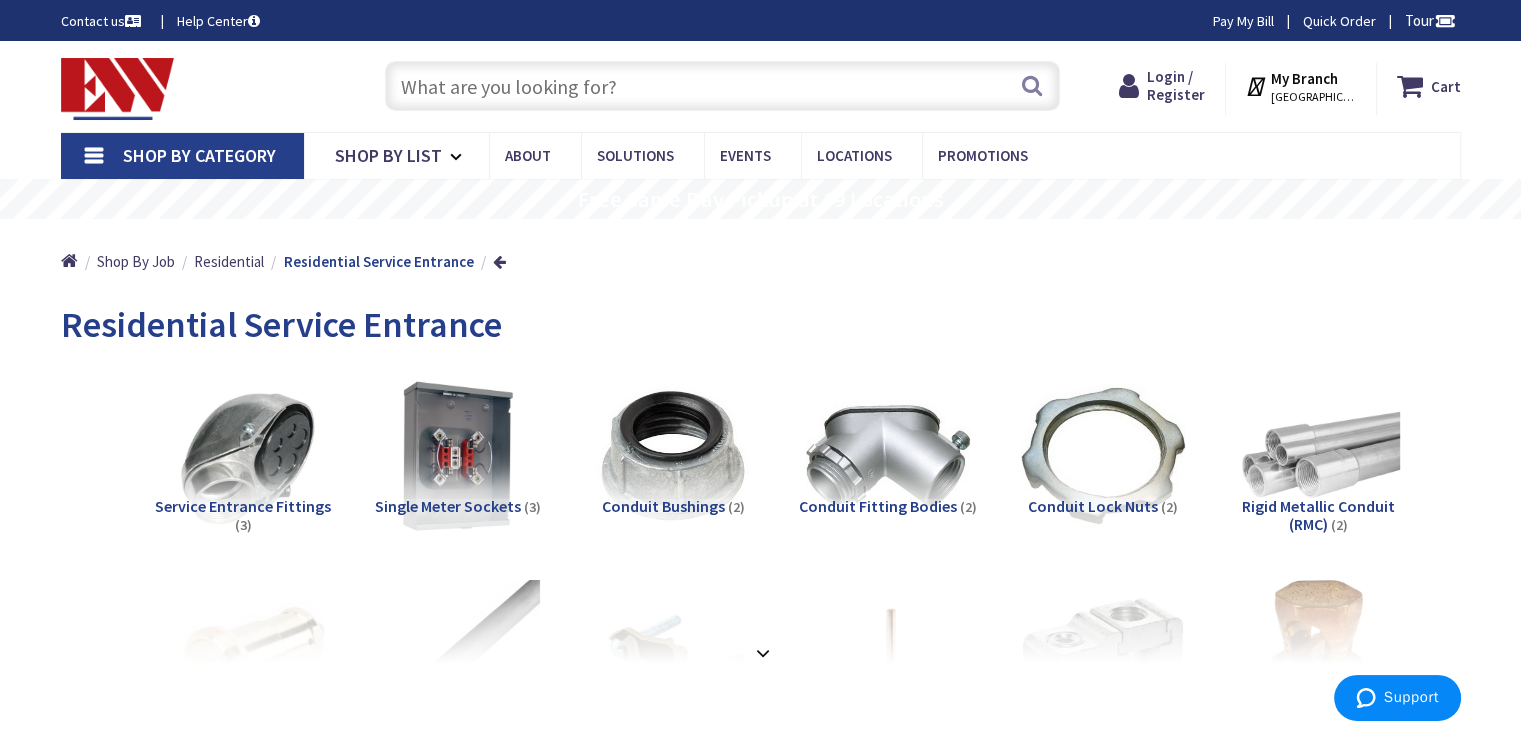 click on "STAMFORD, CT" at bounding box center [1313, 97] 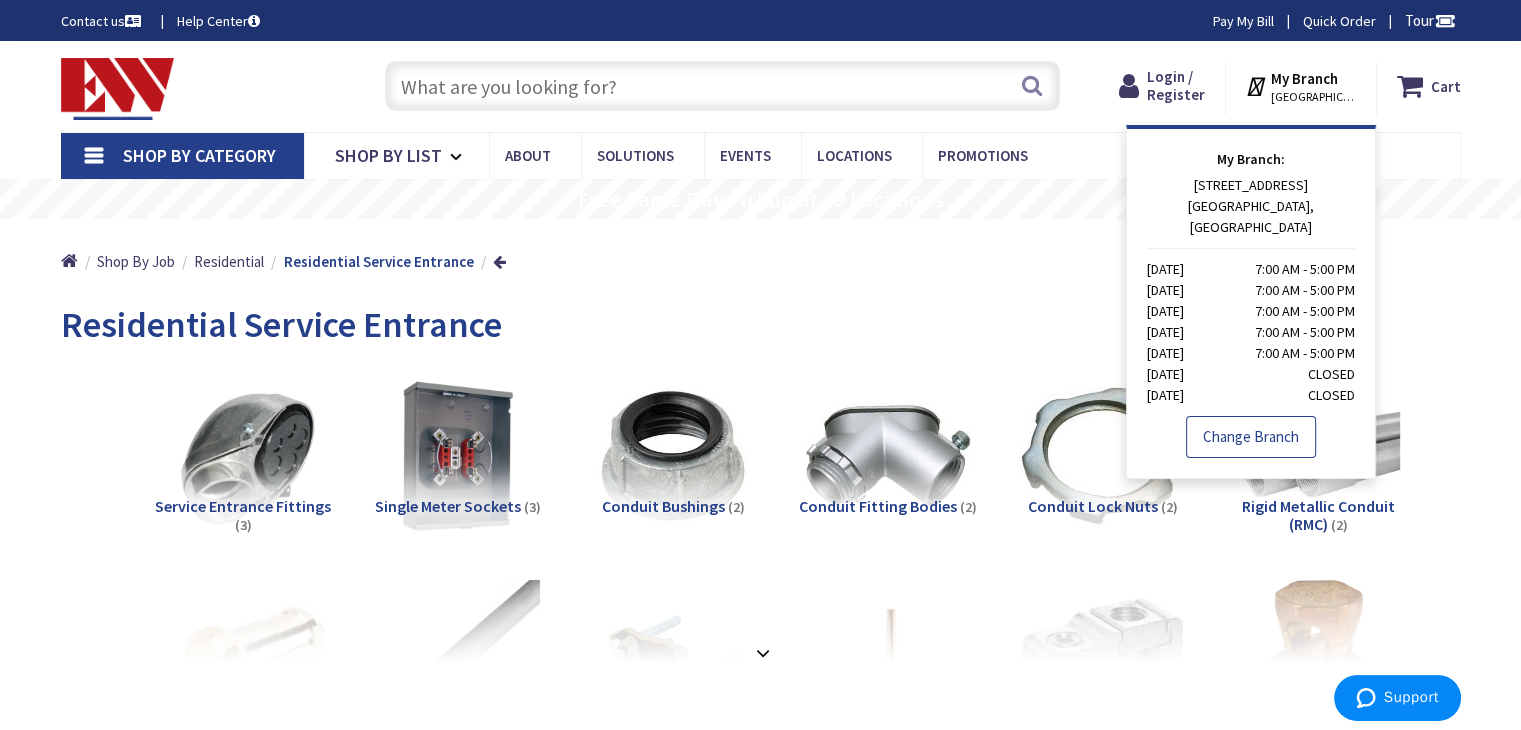 click on "Change Branch" at bounding box center [1251, 437] 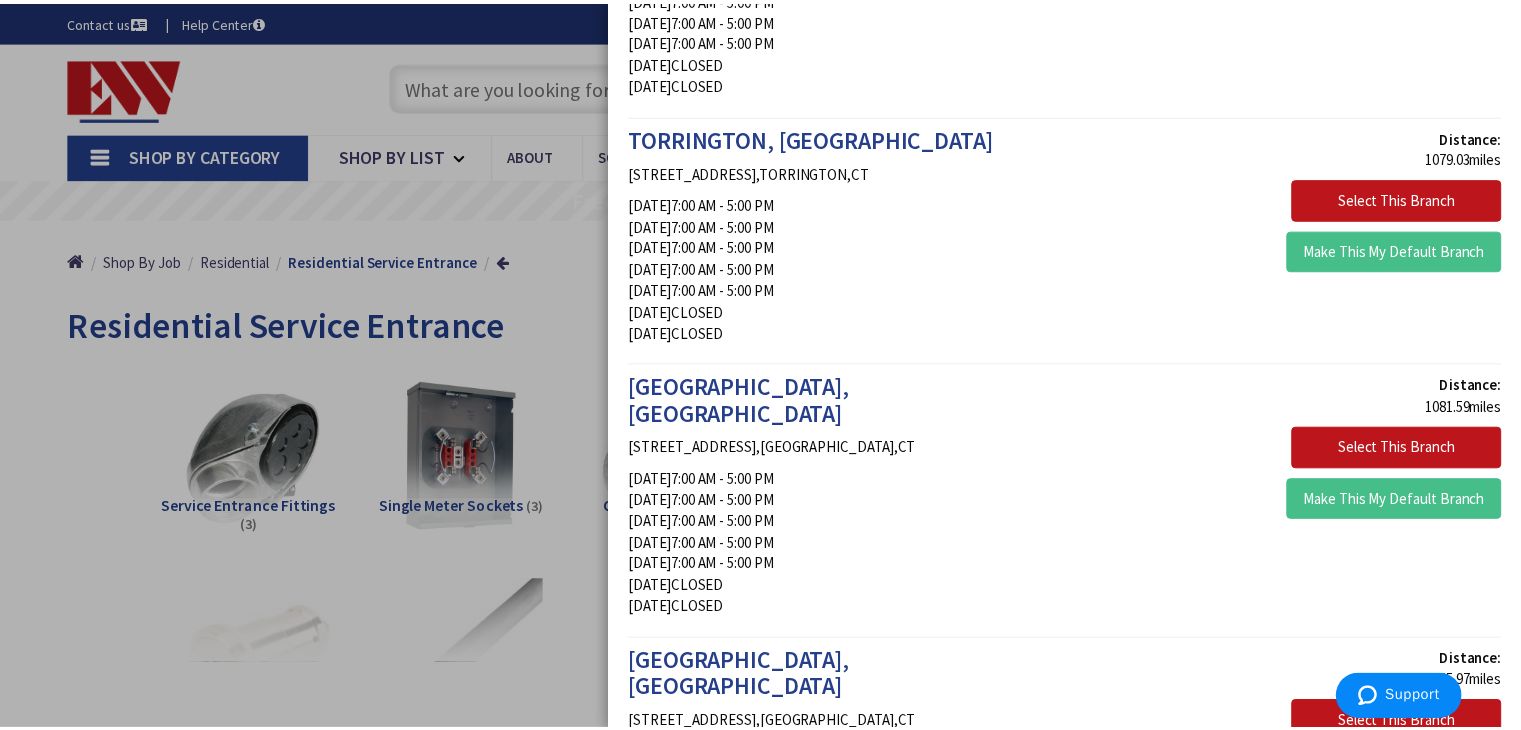 scroll, scrollTop: 3700, scrollLeft: 0, axis: vertical 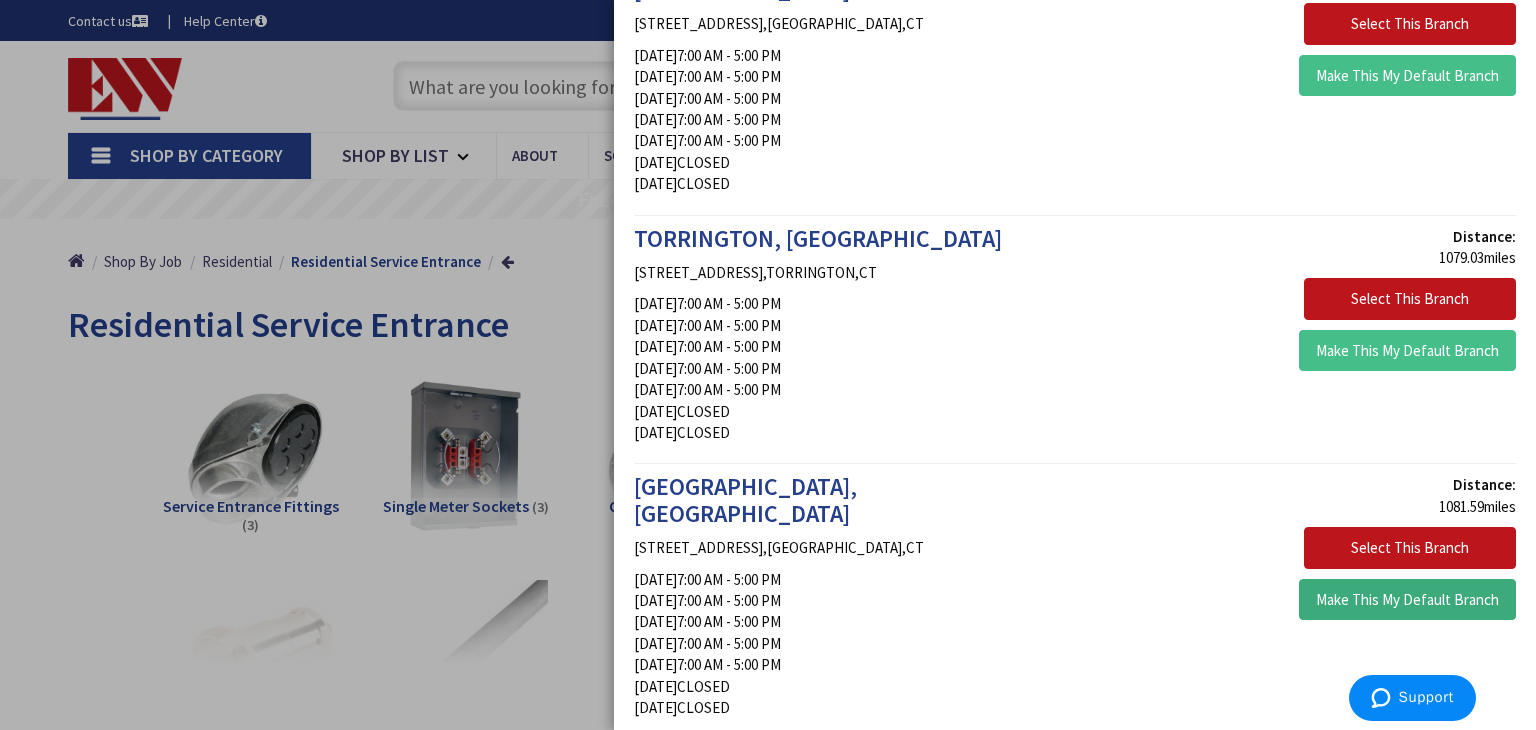 click on "Make This My Default Branch" at bounding box center [1407, 600] 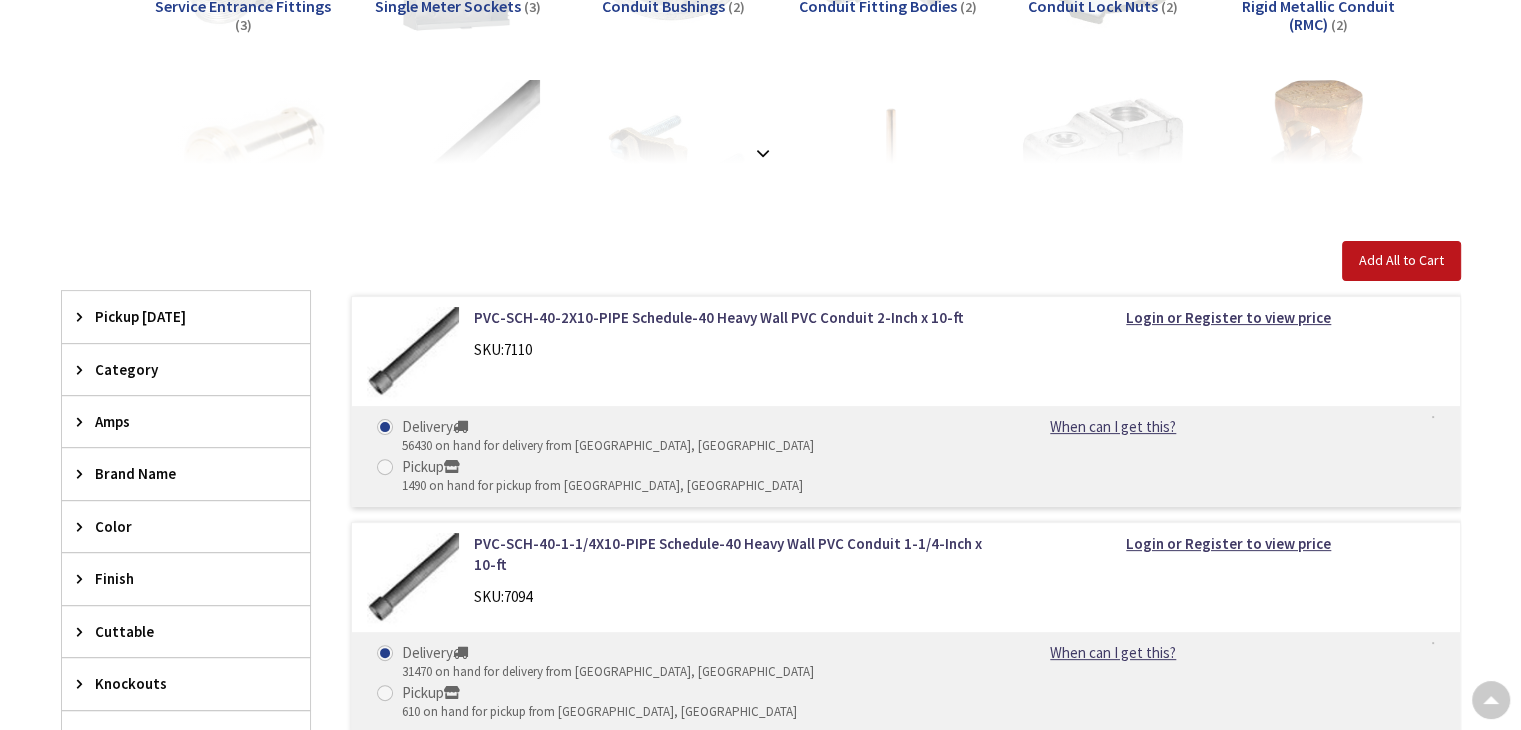 scroll, scrollTop: 500, scrollLeft: 0, axis: vertical 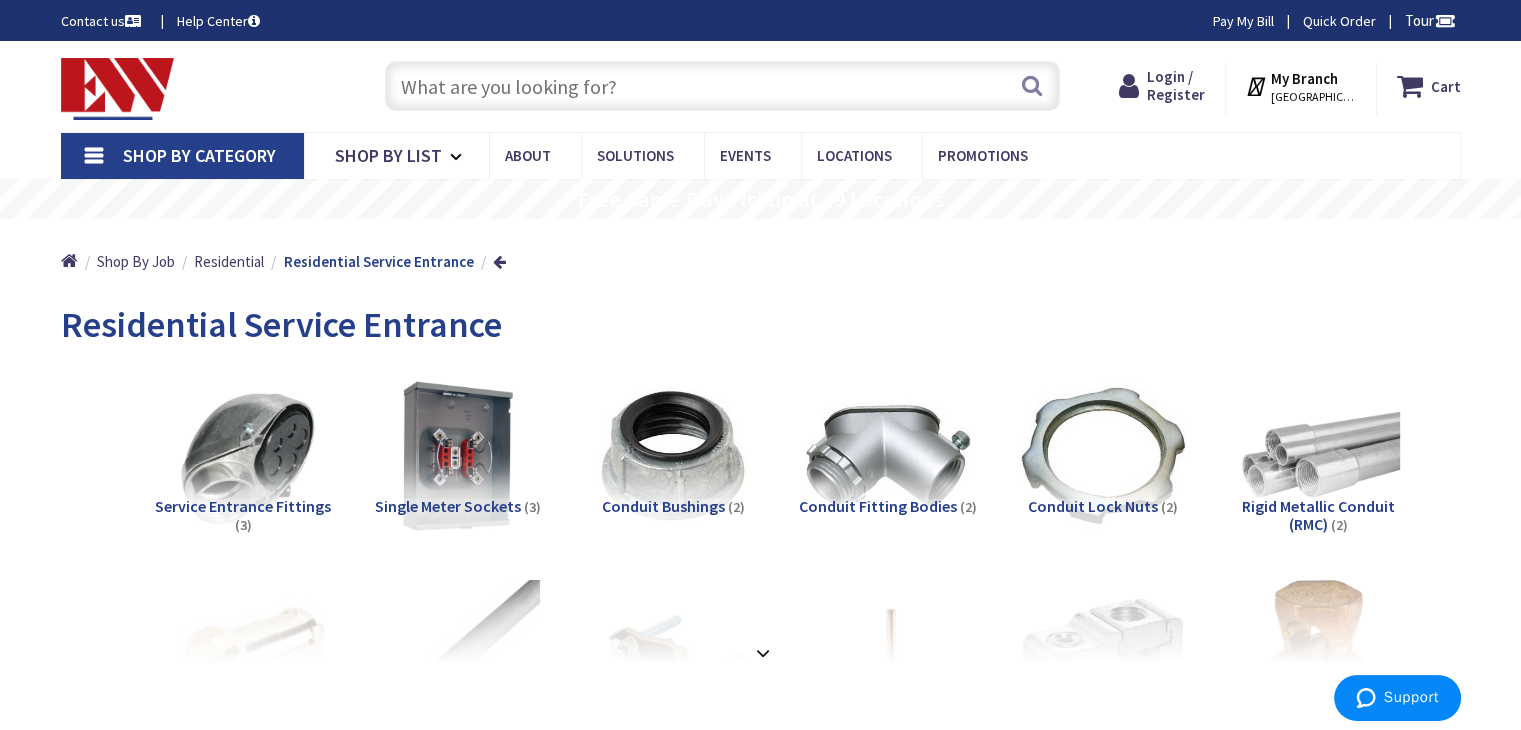 click at bounding box center (118, 89) 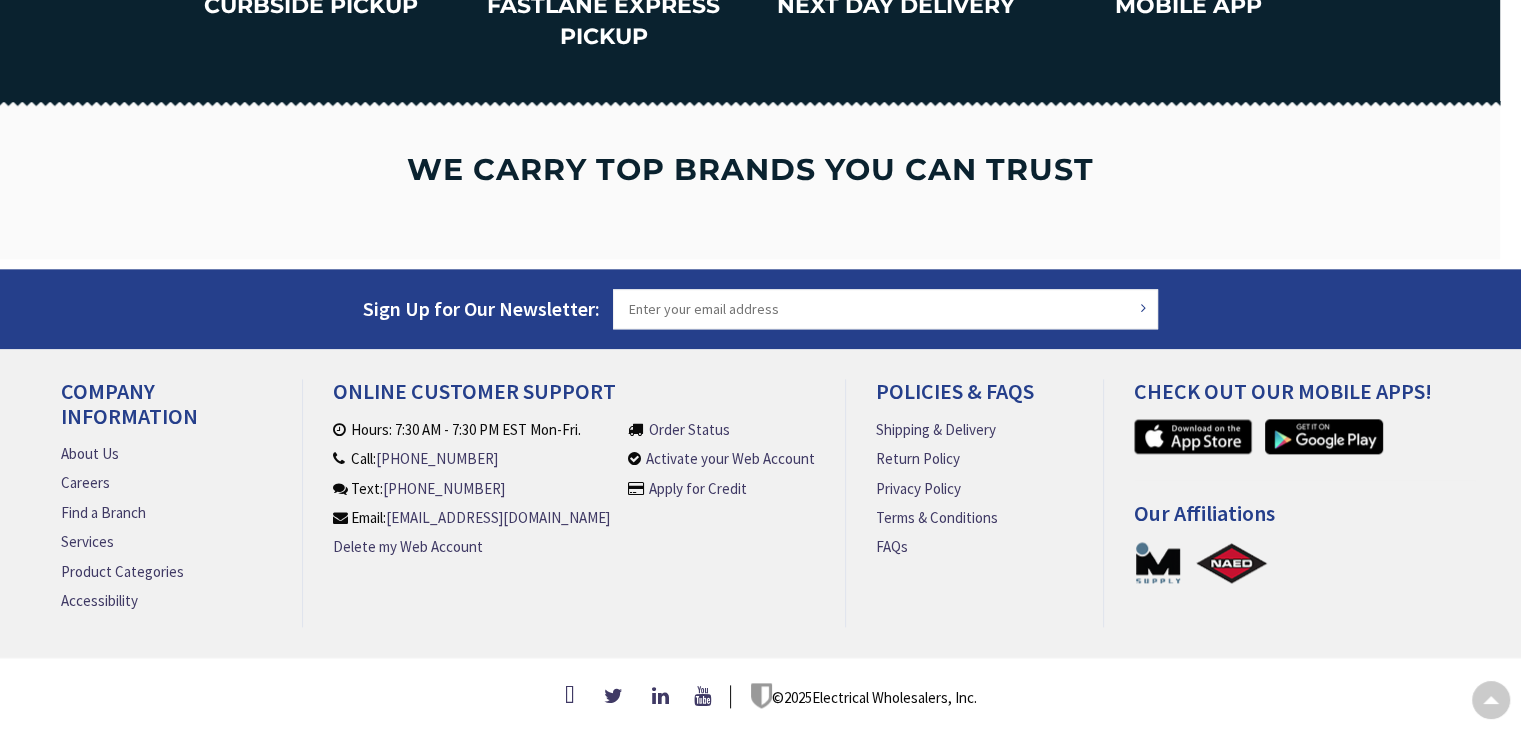 scroll, scrollTop: 2272, scrollLeft: 0, axis: vertical 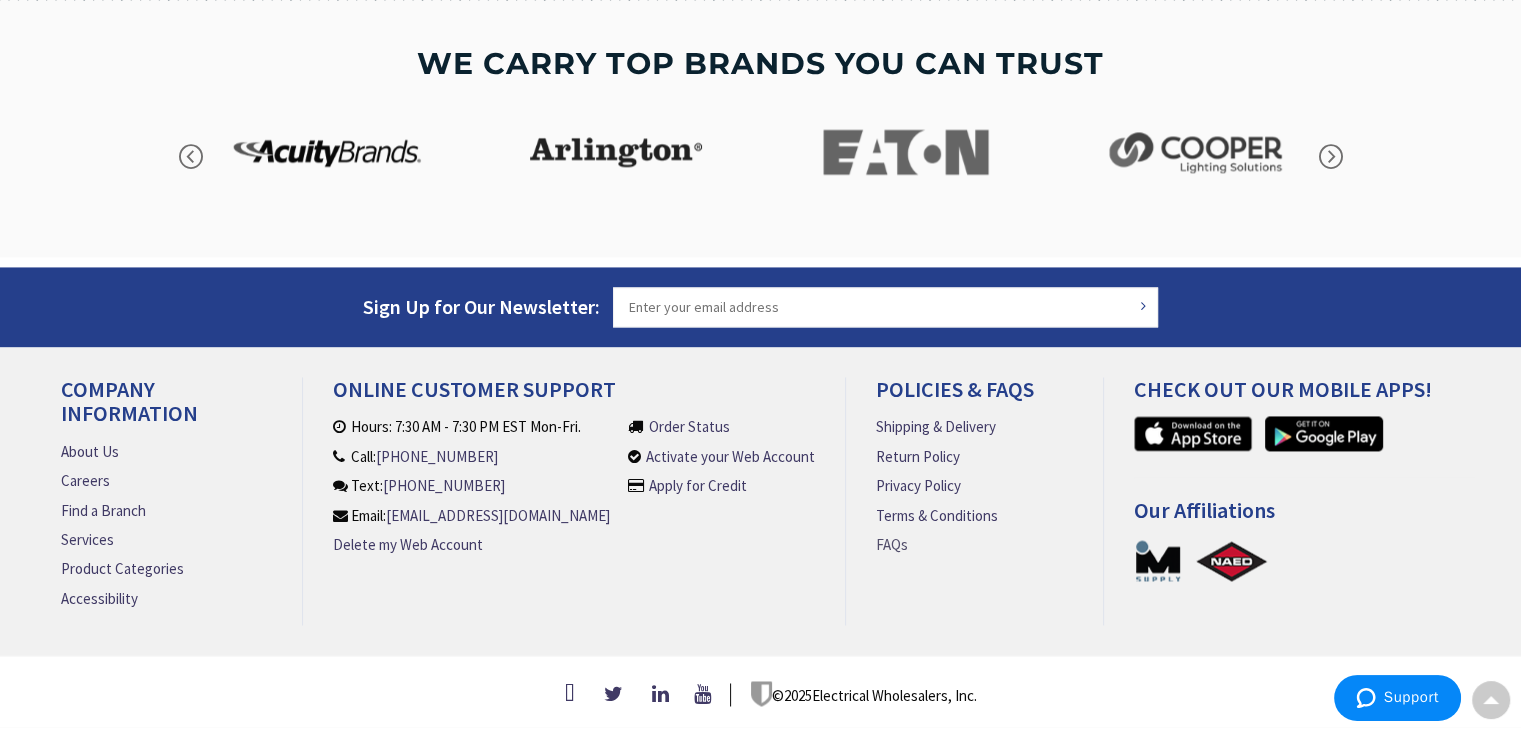 click on "FAQs" at bounding box center [892, 544] 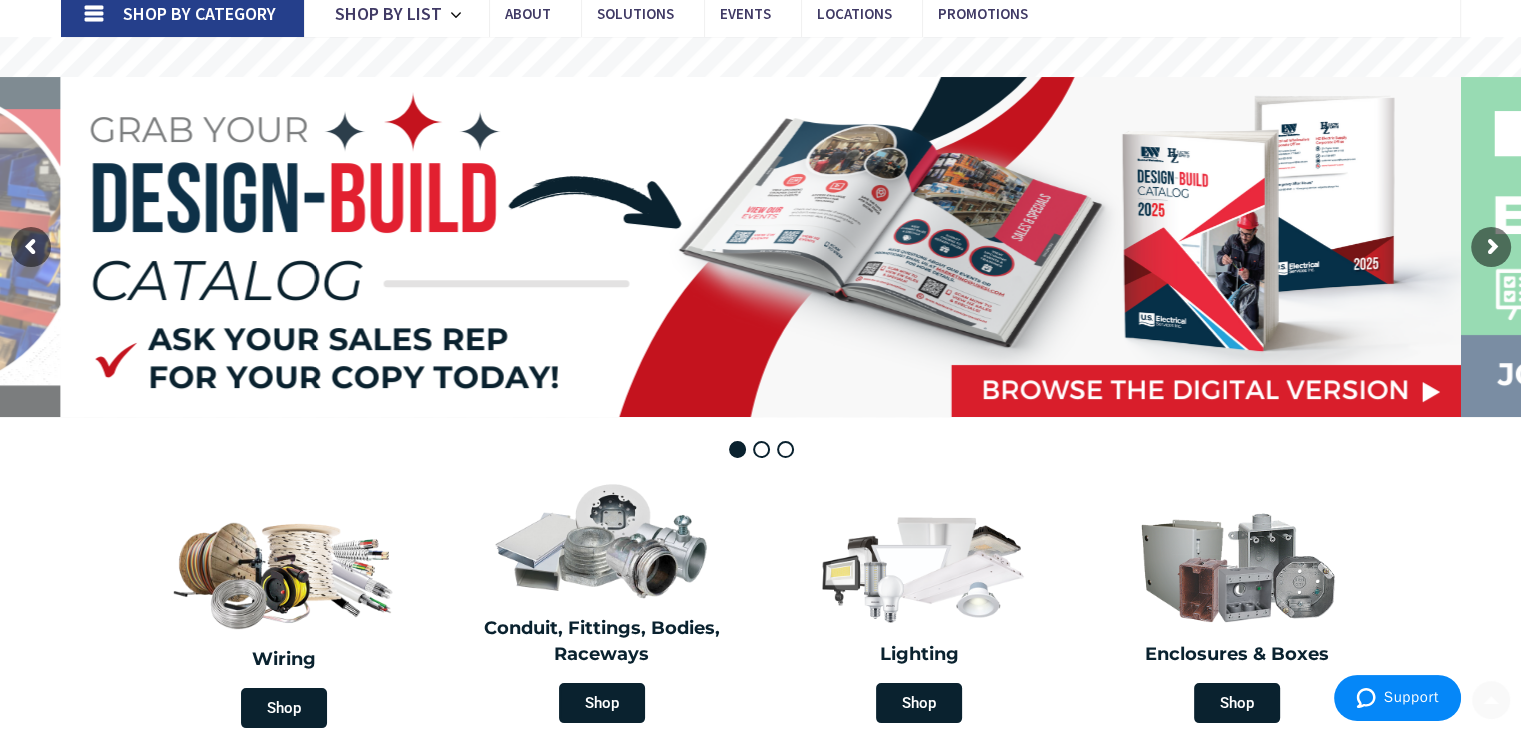 scroll, scrollTop: 0, scrollLeft: 0, axis: both 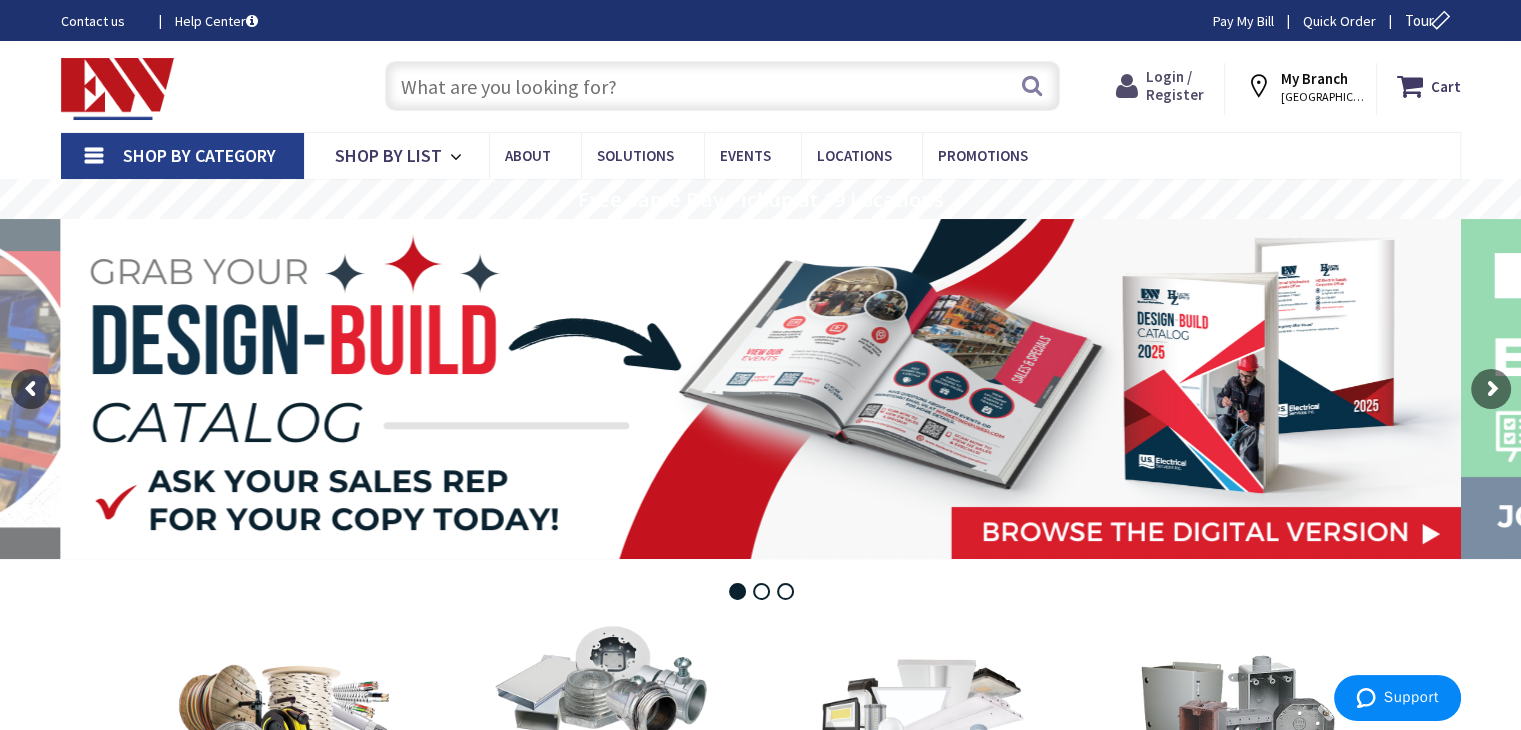 click on "Login / Register" at bounding box center [1175, 85] 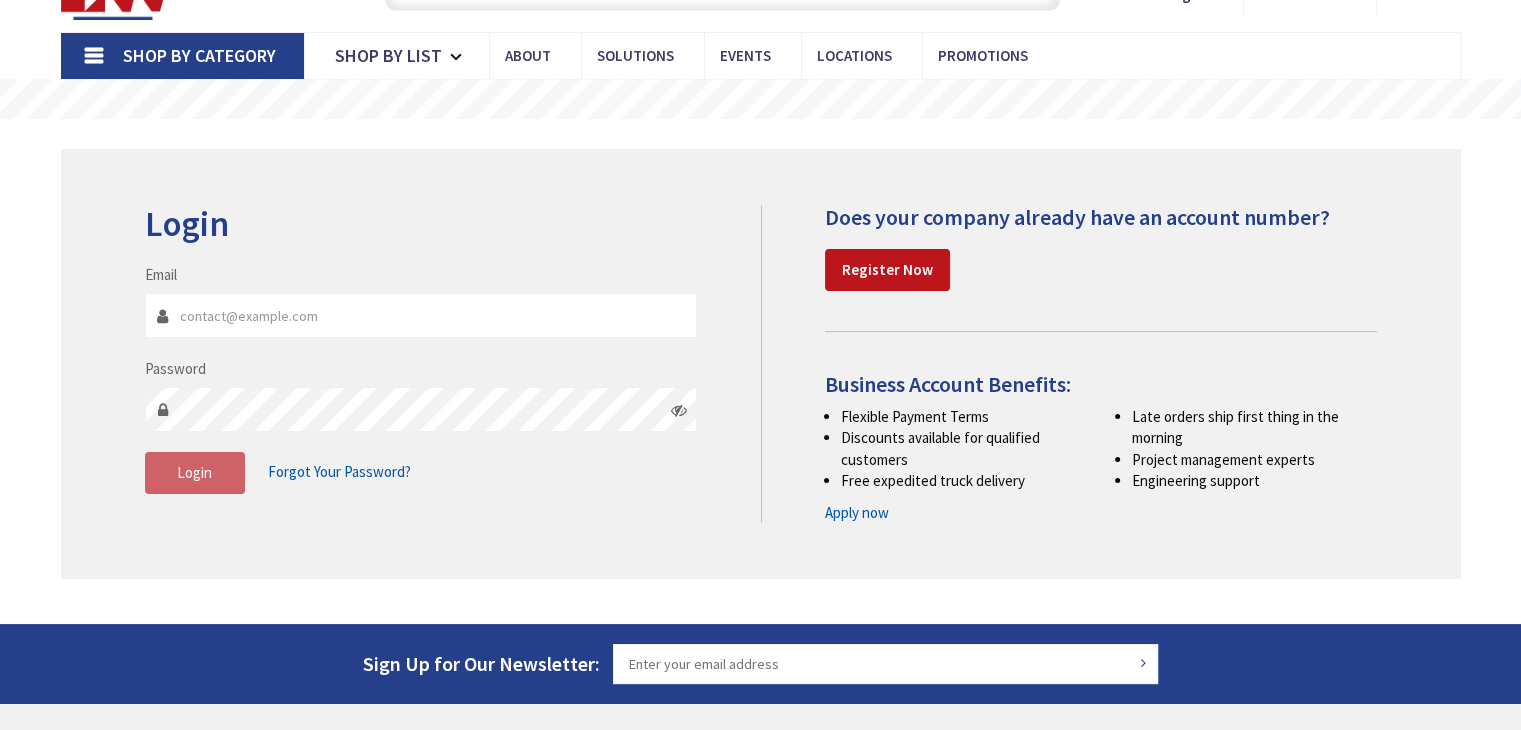 scroll, scrollTop: 100, scrollLeft: 0, axis: vertical 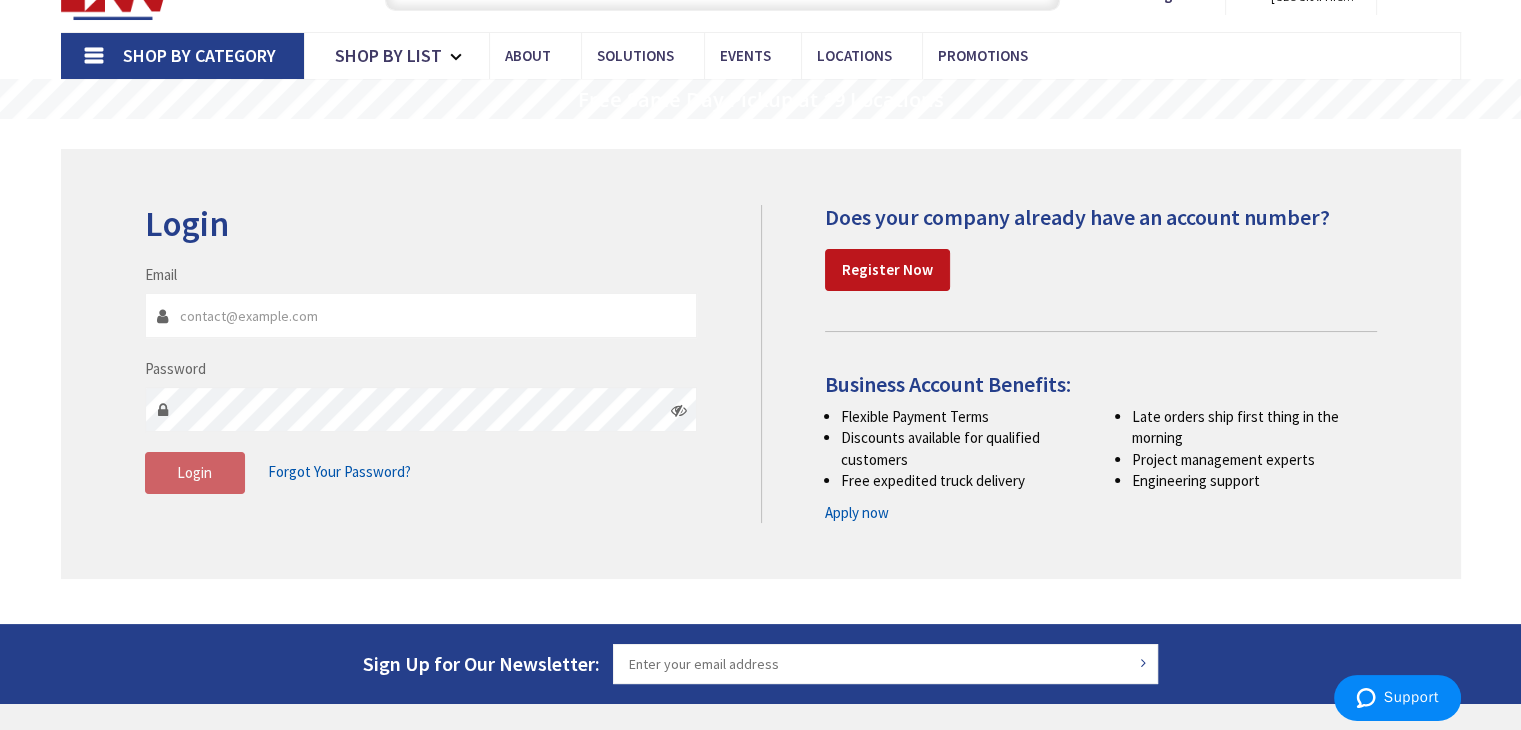 click on "Apply now" at bounding box center (857, 512) 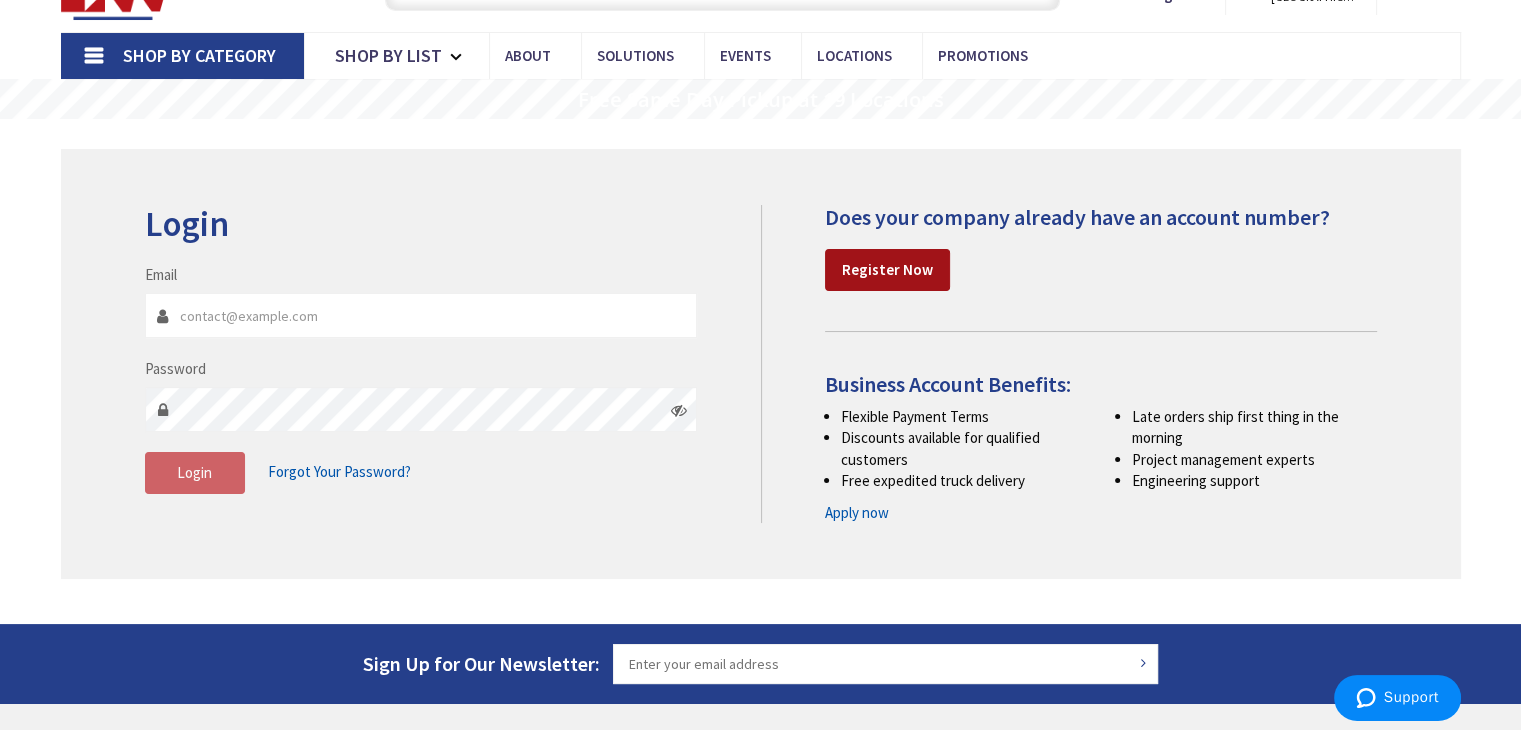 click on "Register Now" at bounding box center (887, 269) 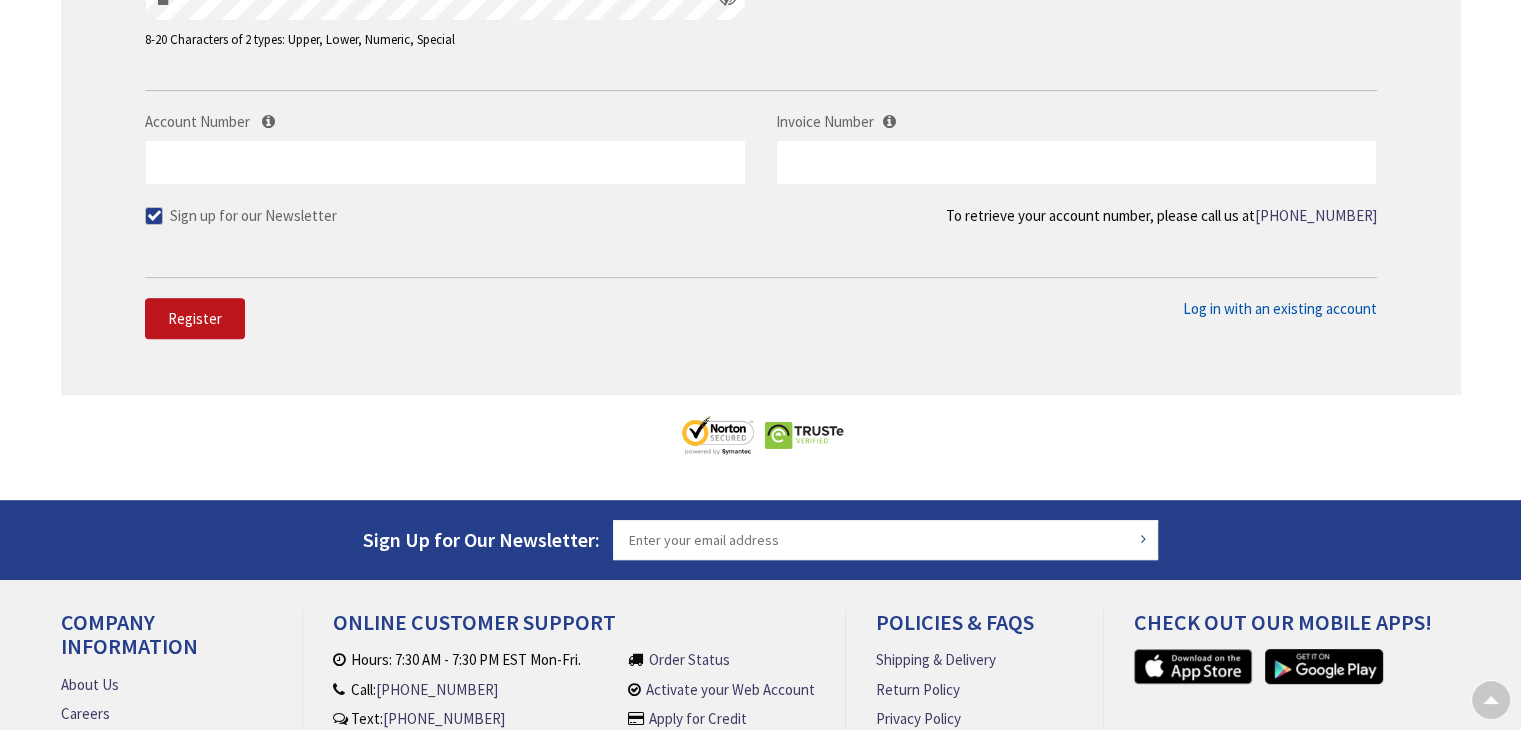 scroll, scrollTop: 700, scrollLeft: 0, axis: vertical 